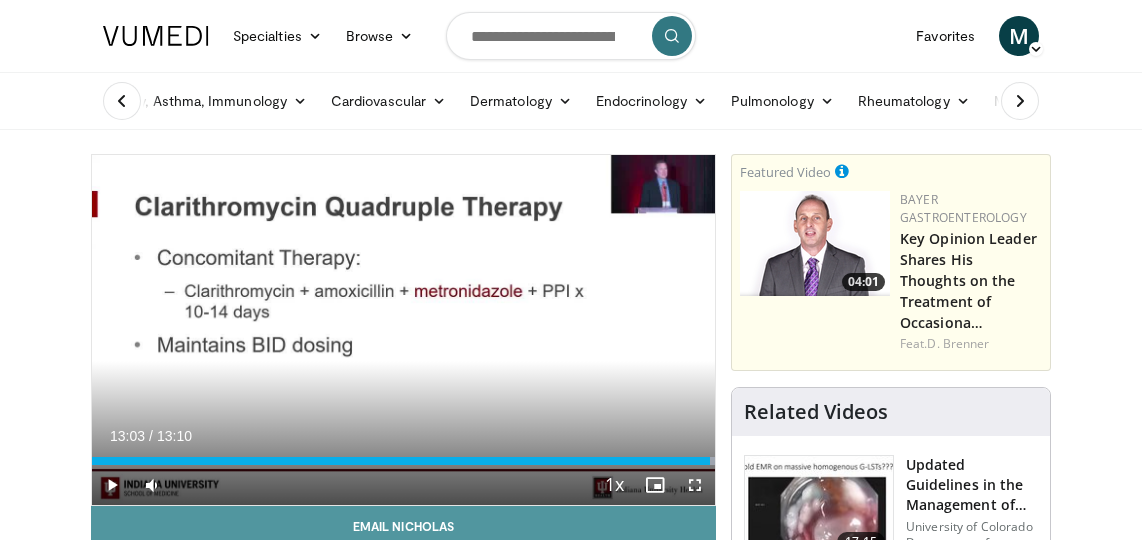 scroll, scrollTop: 90, scrollLeft: 0, axis: vertical 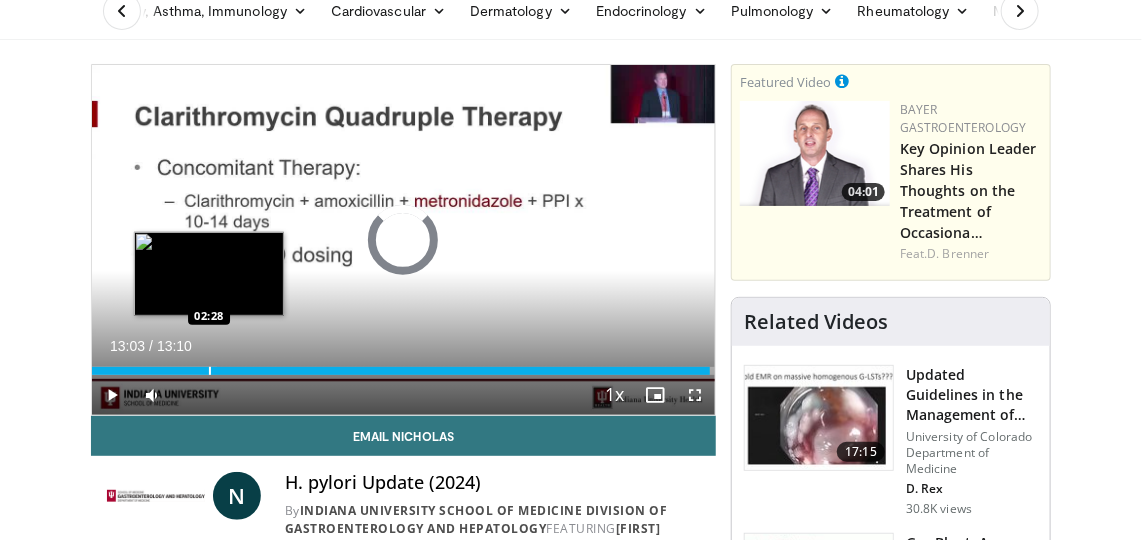 drag, startPoint x: 702, startPoint y: 369, endPoint x: 207, endPoint y: 356, distance: 495.1707 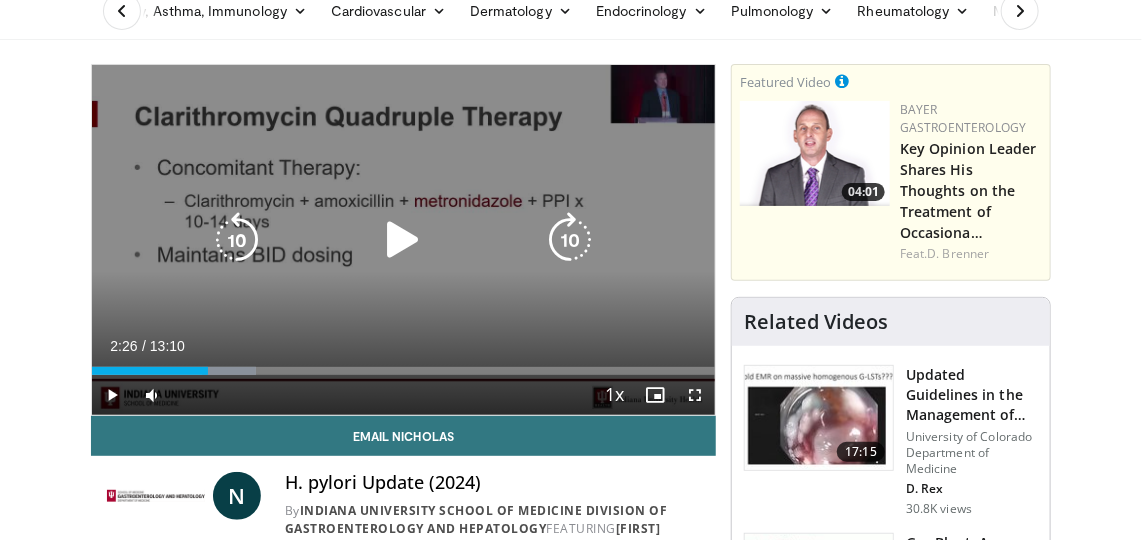 click on "10 seconds
Tap to unmute" at bounding box center [403, 240] 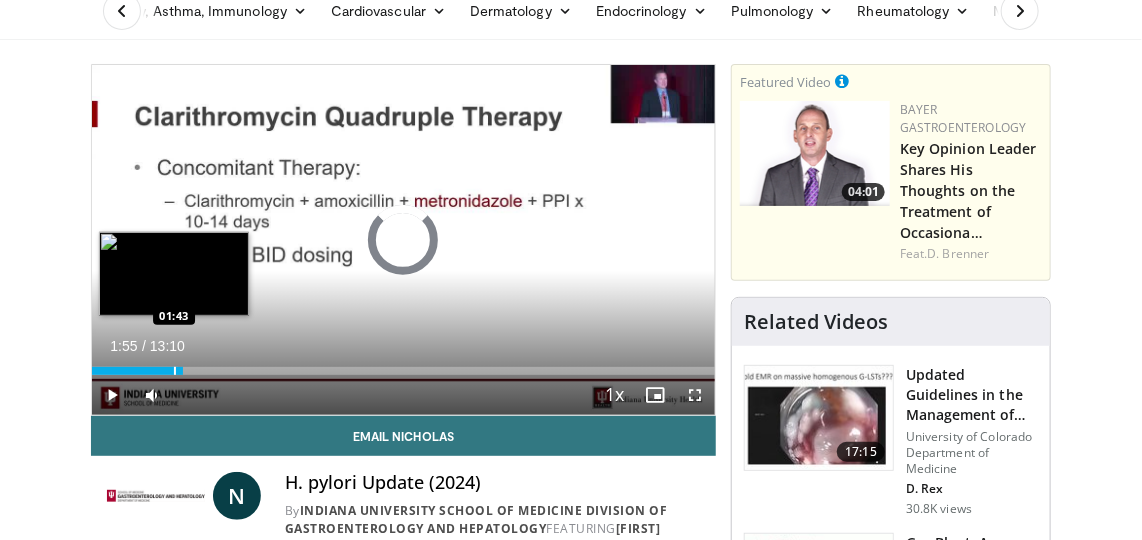 drag, startPoint x: 208, startPoint y: 369, endPoint x: 173, endPoint y: 366, distance: 35.128338 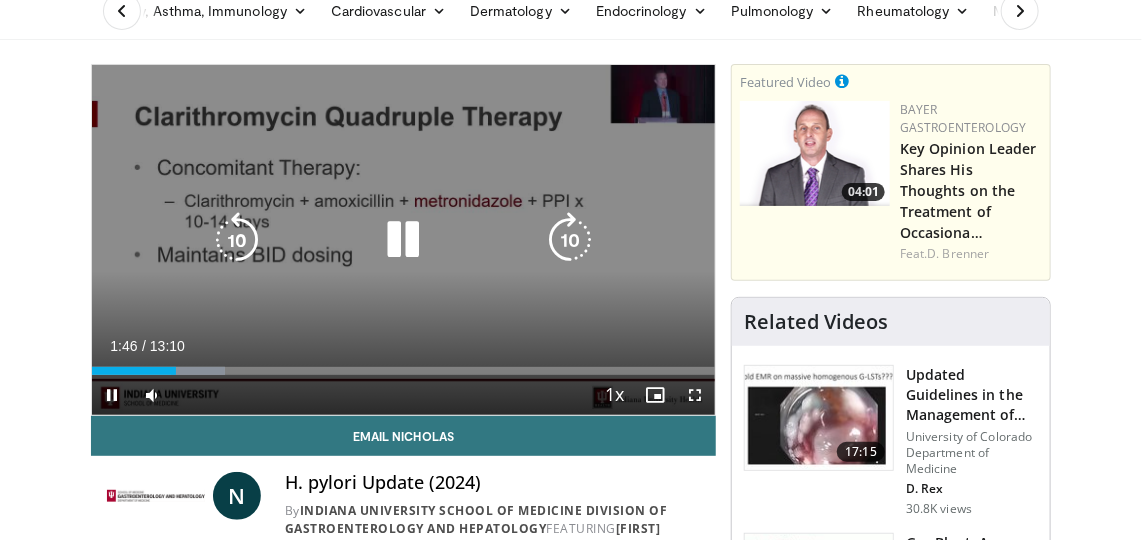 click at bounding box center [403, 240] 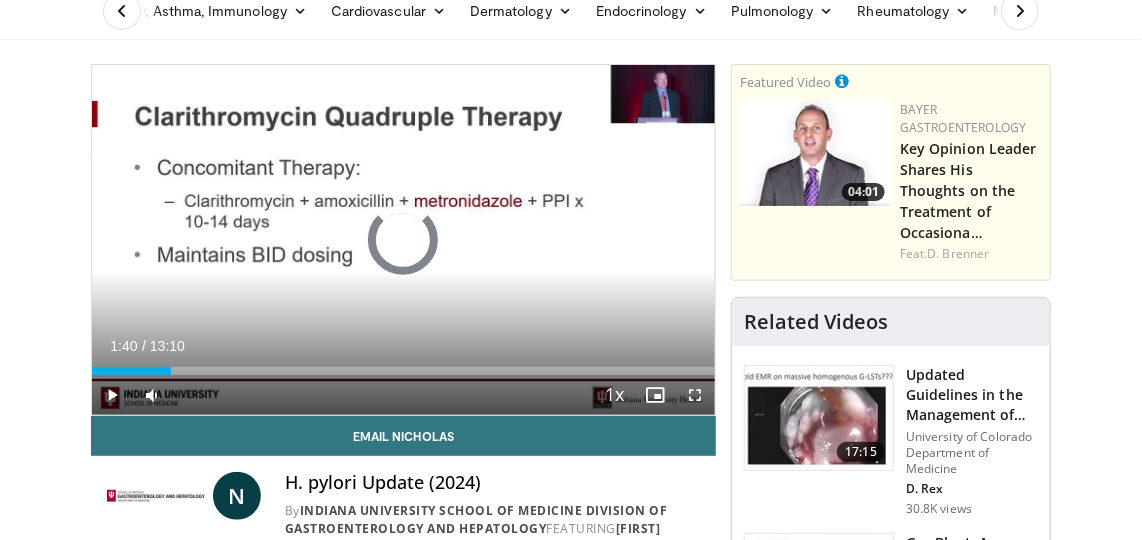 drag, startPoint x: 172, startPoint y: 370, endPoint x: 108, endPoint y: 352, distance: 66.48308 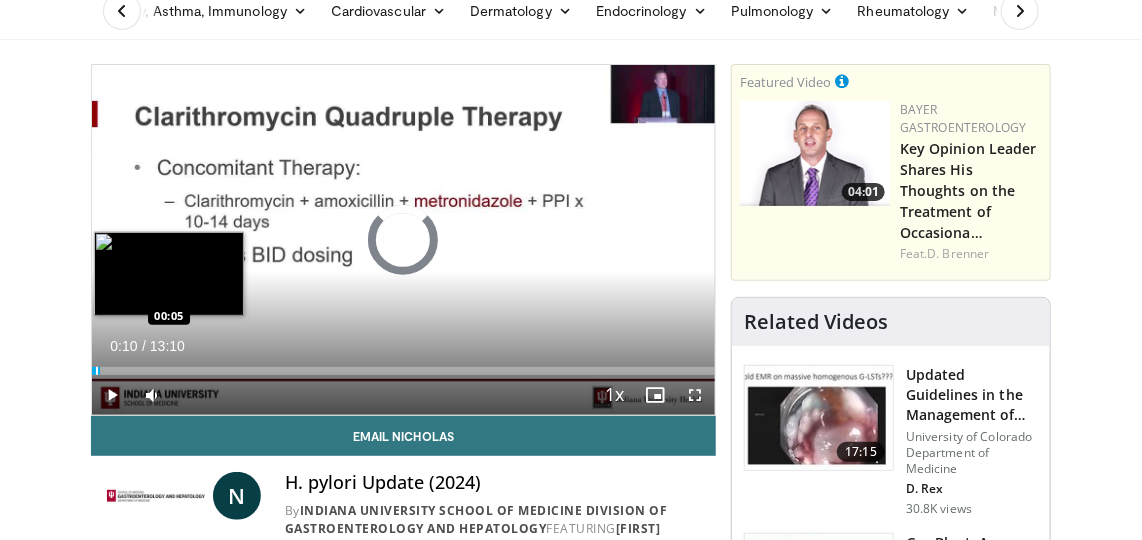 drag, startPoint x: 107, startPoint y: 372, endPoint x: 91, endPoint y: 370, distance: 16.124516 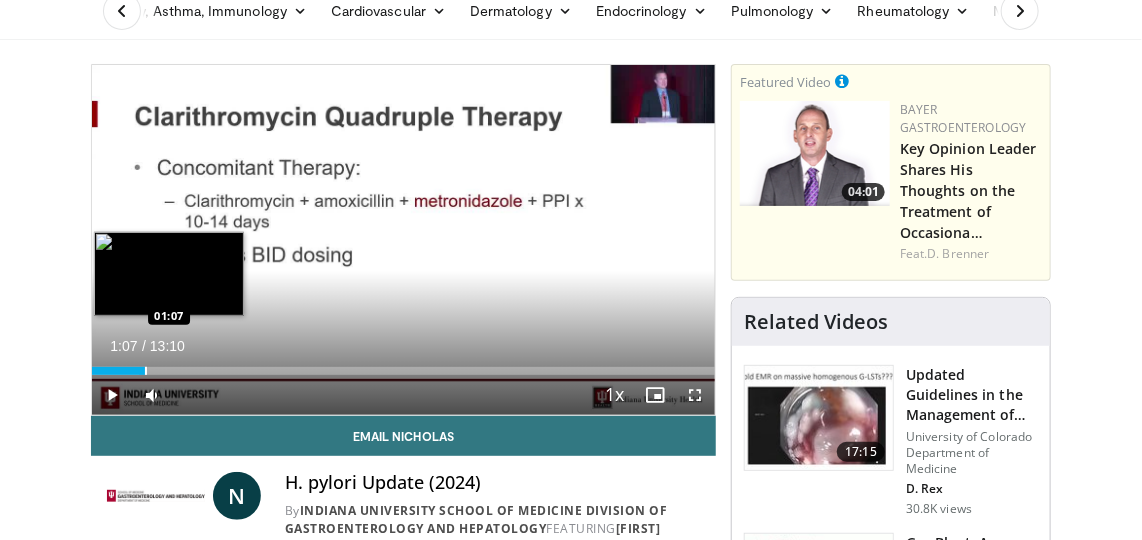 drag, startPoint x: 95, startPoint y: 369, endPoint x: 145, endPoint y: 369, distance: 50 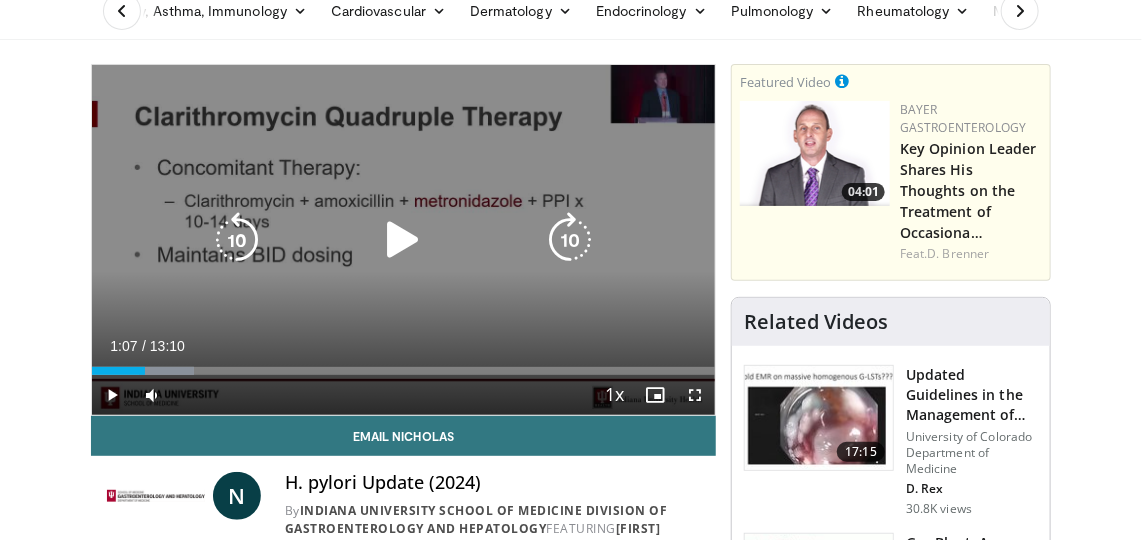scroll, scrollTop: 181, scrollLeft: 0, axis: vertical 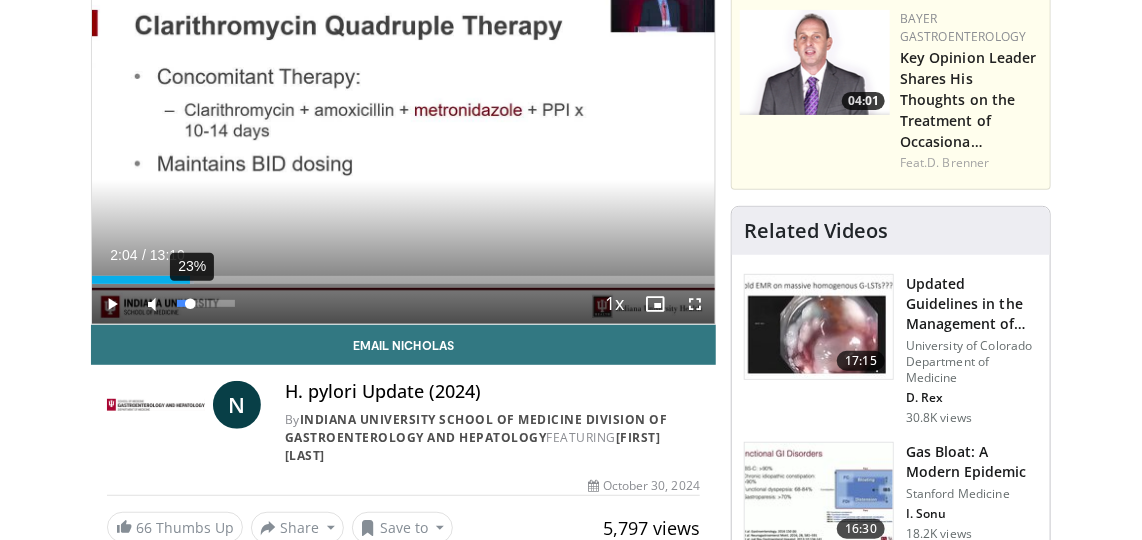 drag, startPoint x: 139, startPoint y: 280, endPoint x: 190, endPoint y: 290, distance: 51.971146 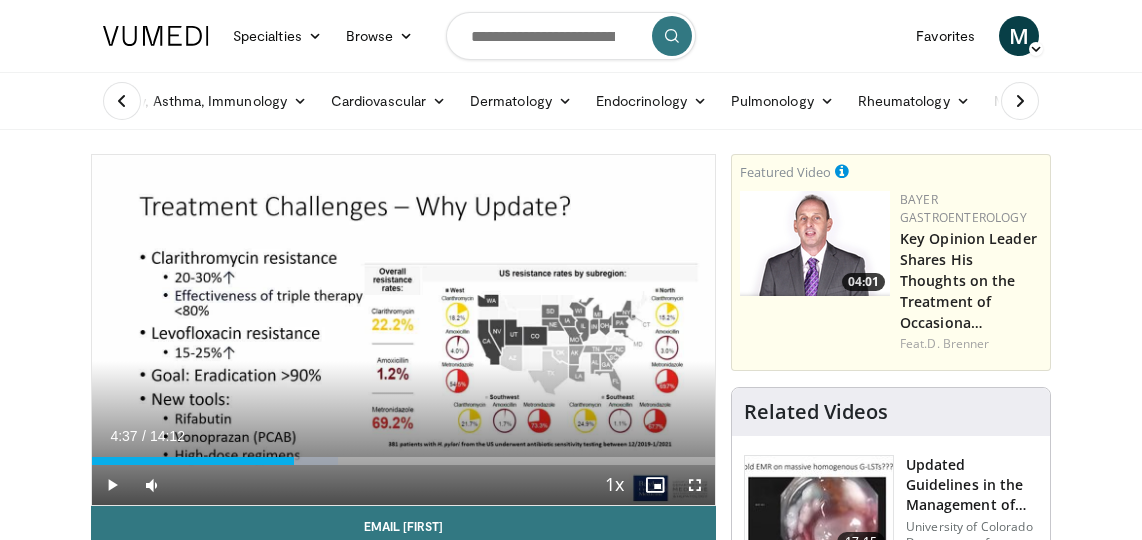 scroll, scrollTop: 0, scrollLeft: 0, axis: both 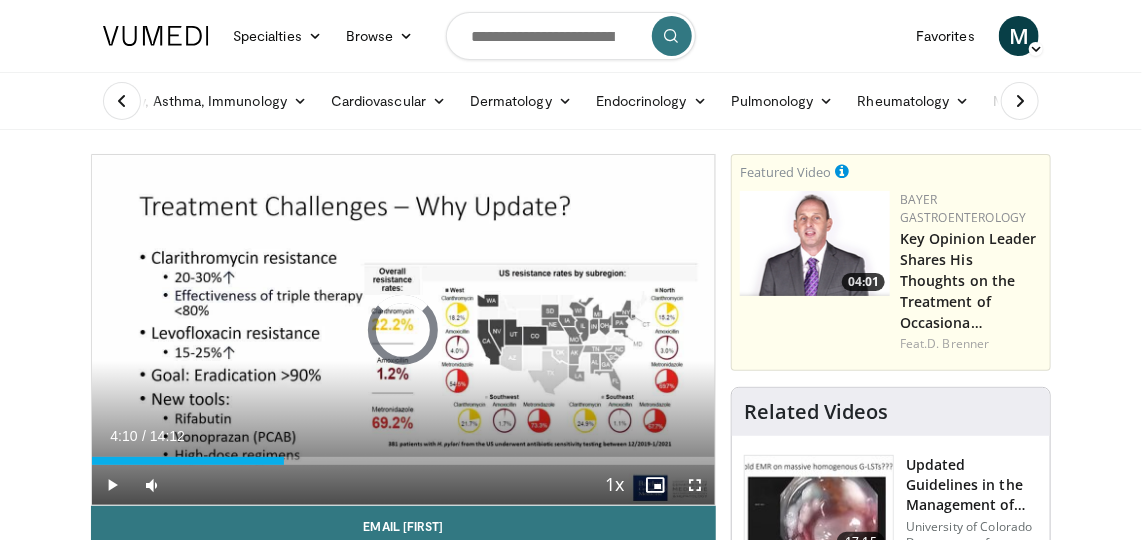 drag, startPoint x: 292, startPoint y: 463, endPoint x: 88, endPoint y: 455, distance: 204.1568 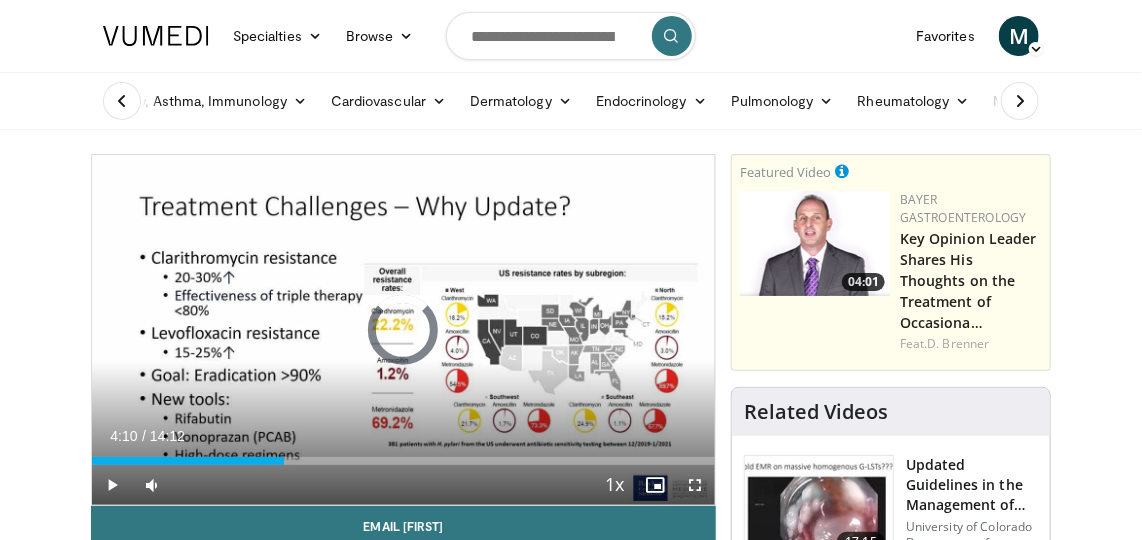 click on "Specialties
Adult & Family Medicine
Allergy, Asthma, Immunology
Anesthesiology
Cardiology
Dental
Dermatology
Endocrinology
Gastroenterology & Hepatology
General Surgery
Hematology & Oncology
Infectious Disease
Nephrology
Neurology
Neurosurgery
Obstetrics & Gynecology
Ophthalmology
Oral Maxillofacial
Orthopaedics
Otolaryngology
Pediatrics
Plastic Surgery
Podiatry
Psychiatry
Pulmonology
Radiation Oncology
Radiology
Rheumatology
Urology" at bounding box center [571, 1821] 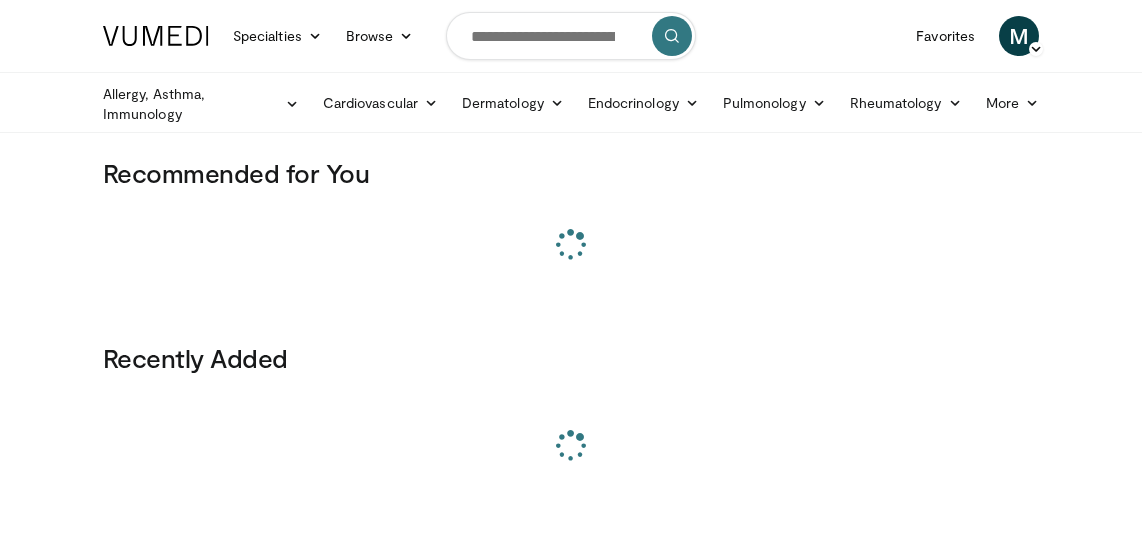 scroll, scrollTop: 0, scrollLeft: 0, axis: both 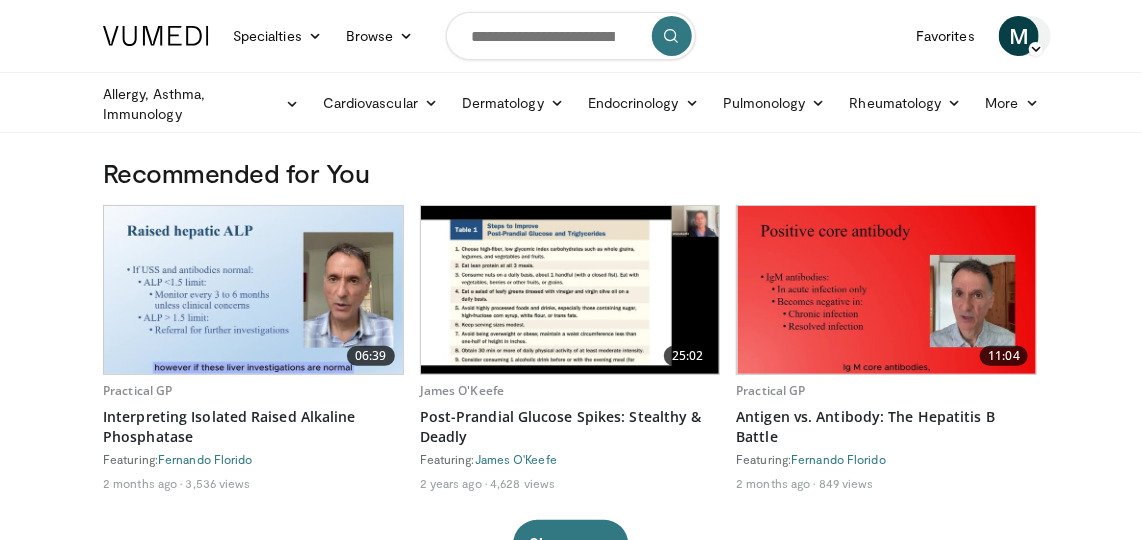 click at bounding box center [1036, 49] 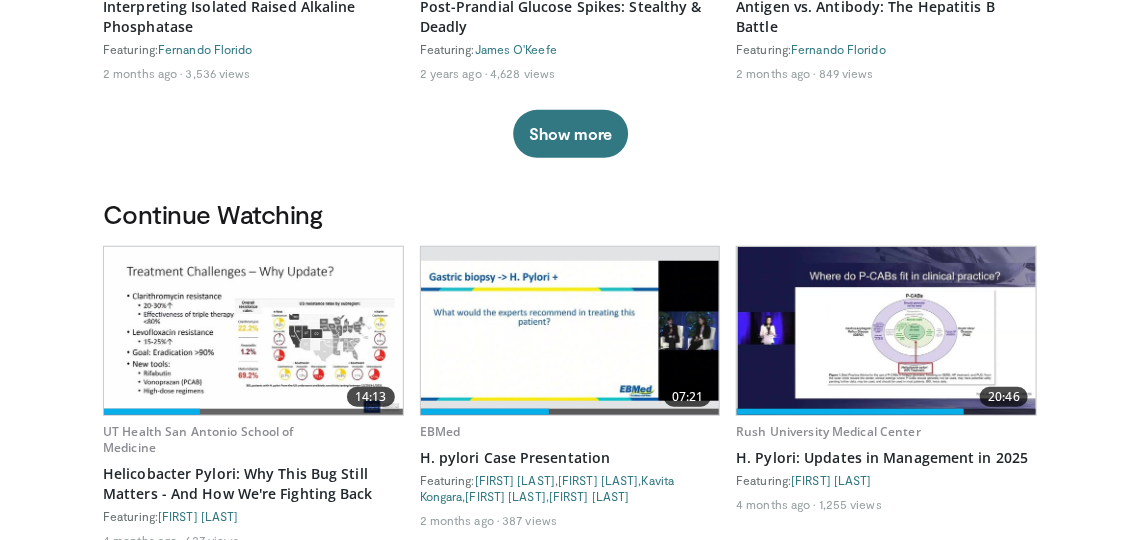 scroll, scrollTop: 454, scrollLeft: 0, axis: vertical 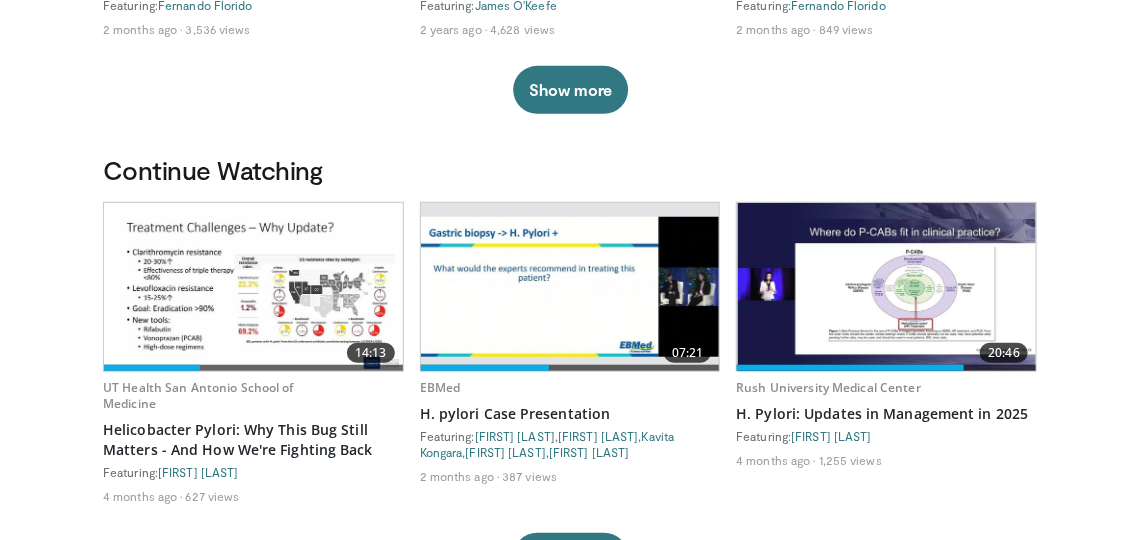 click at bounding box center [253, 287] 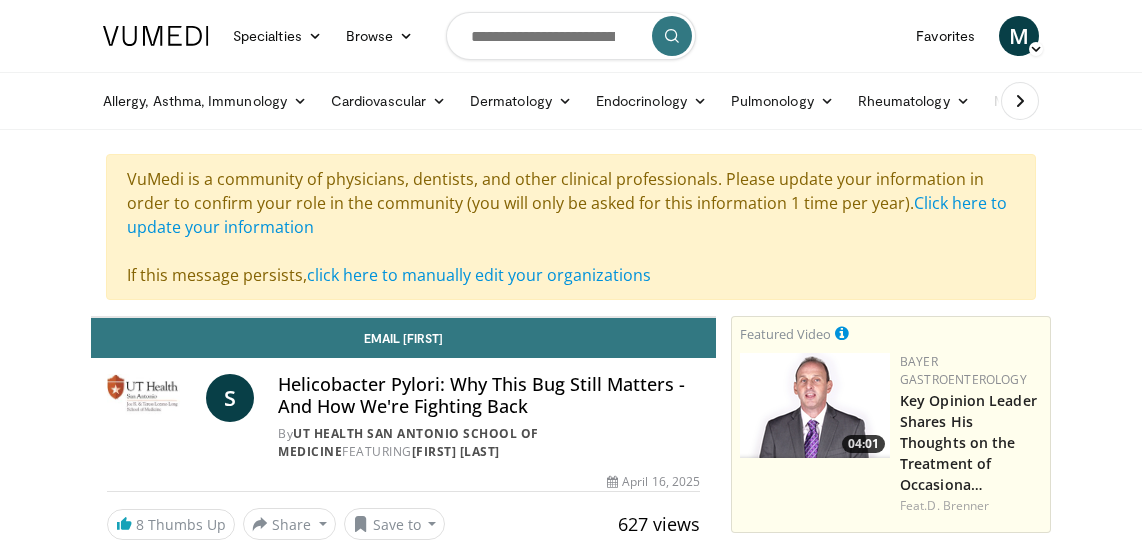 scroll, scrollTop: 0, scrollLeft: 0, axis: both 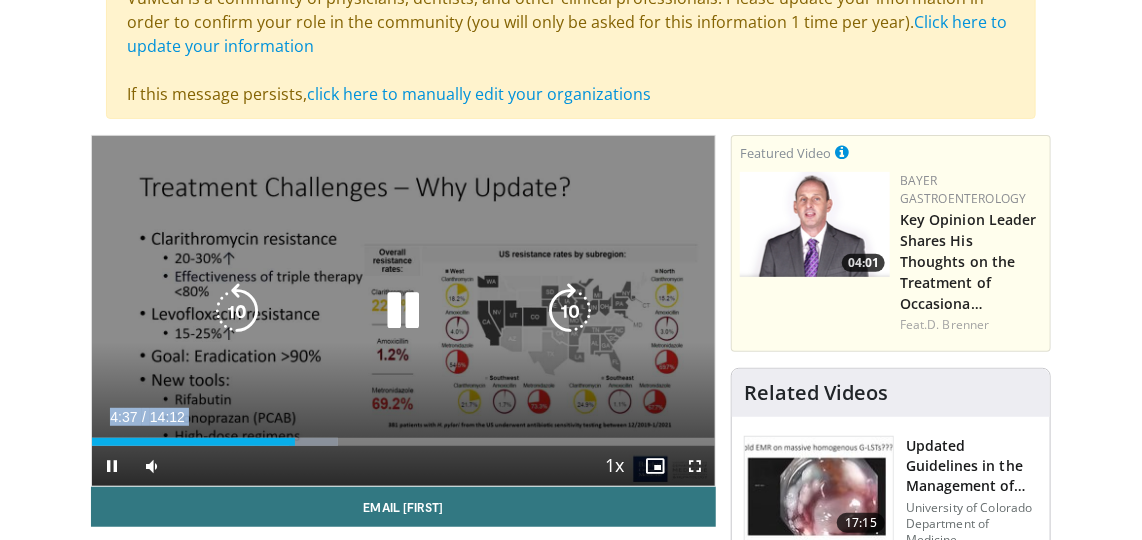 drag, startPoint x: 298, startPoint y: 446, endPoint x: 104, endPoint y: 419, distance: 195.86986 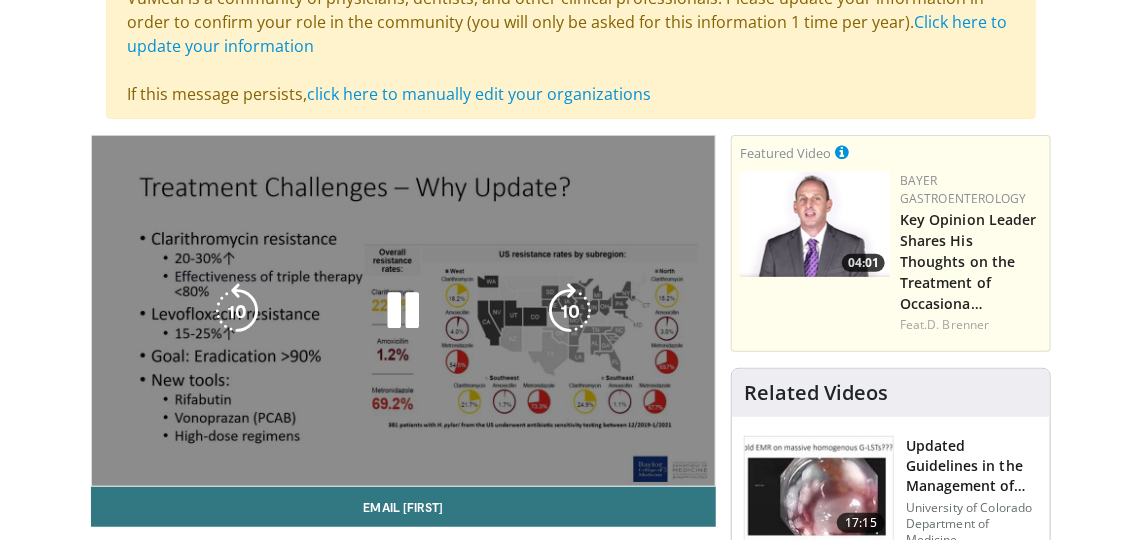 drag, startPoint x: 104, startPoint y: 419, endPoint x: 292, endPoint y: 443, distance: 189.52573 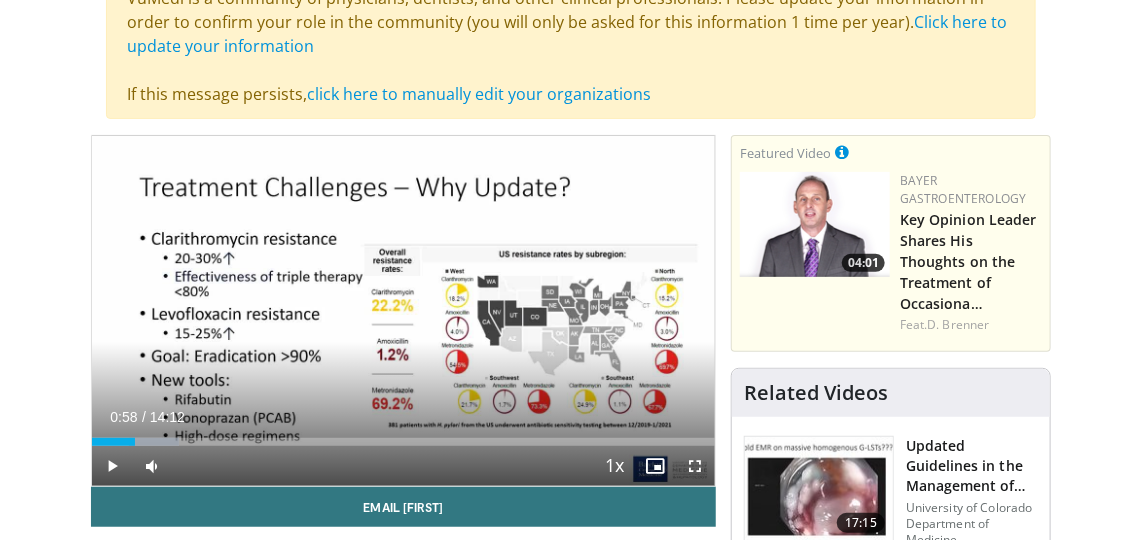 drag, startPoint x: 298, startPoint y: 443, endPoint x: 134, endPoint y: 440, distance: 164.02744 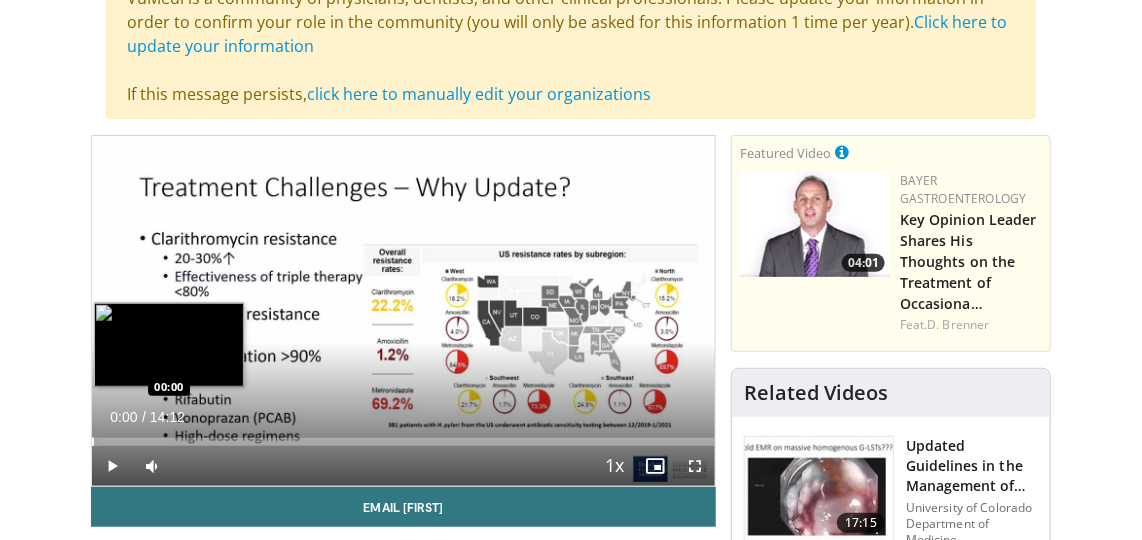 drag, startPoint x: 138, startPoint y: 438, endPoint x: 91, endPoint y: 436, distance: 47.042534 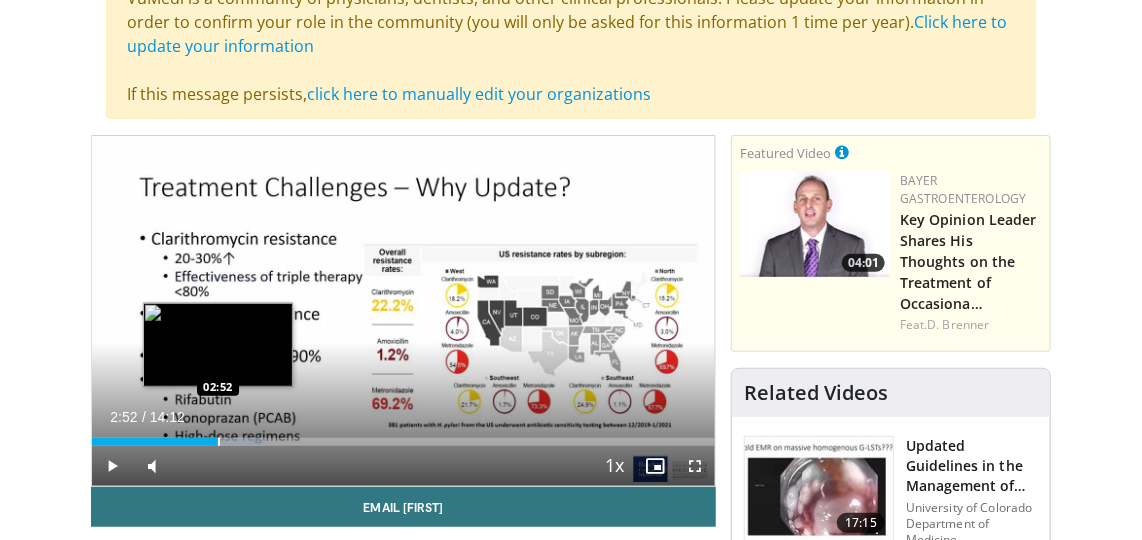 drag, startPoint x: 96, startPoint y: 439, endPoint x: 218, endPoint y: 441, distance: 122.016396 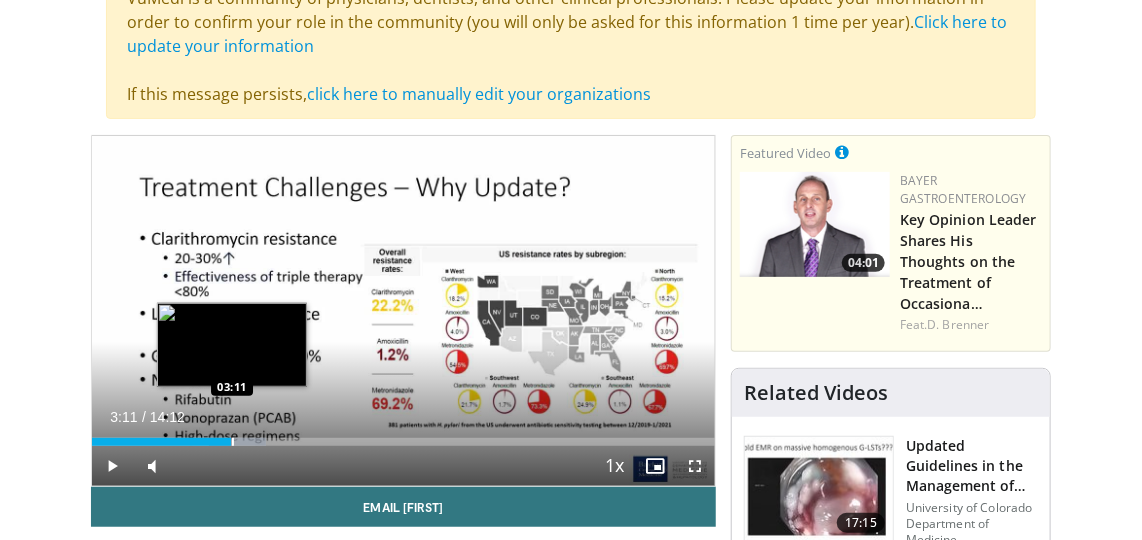 click on "Loaded :  27.91% 03:11 03:11" at bounding box center [403, 442] 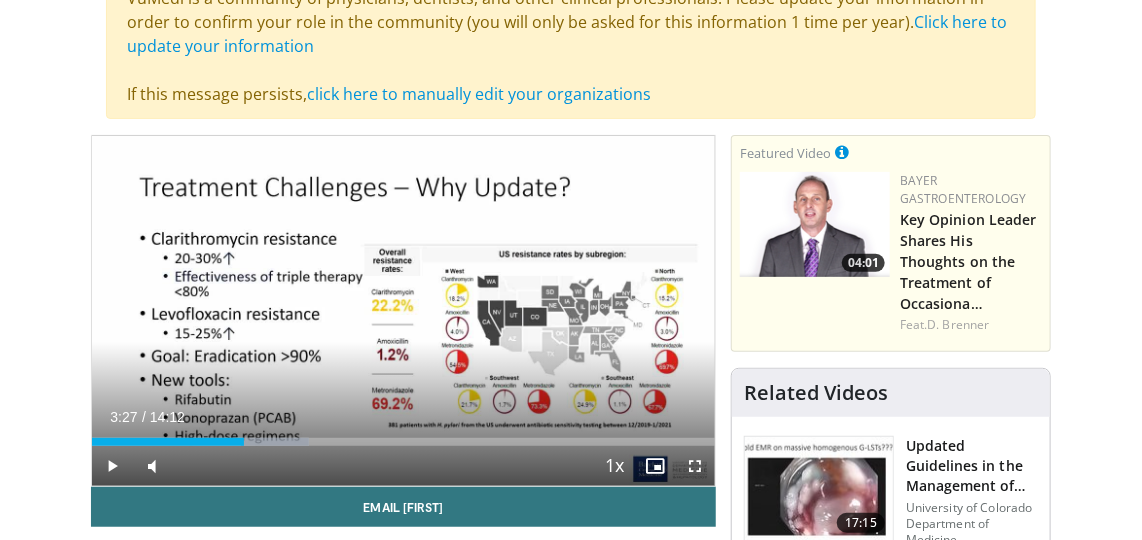 drag, startPoint x: 236, startPoint y: 441, endPoint x: 243, endPoint y: 432, distance: 11.401754 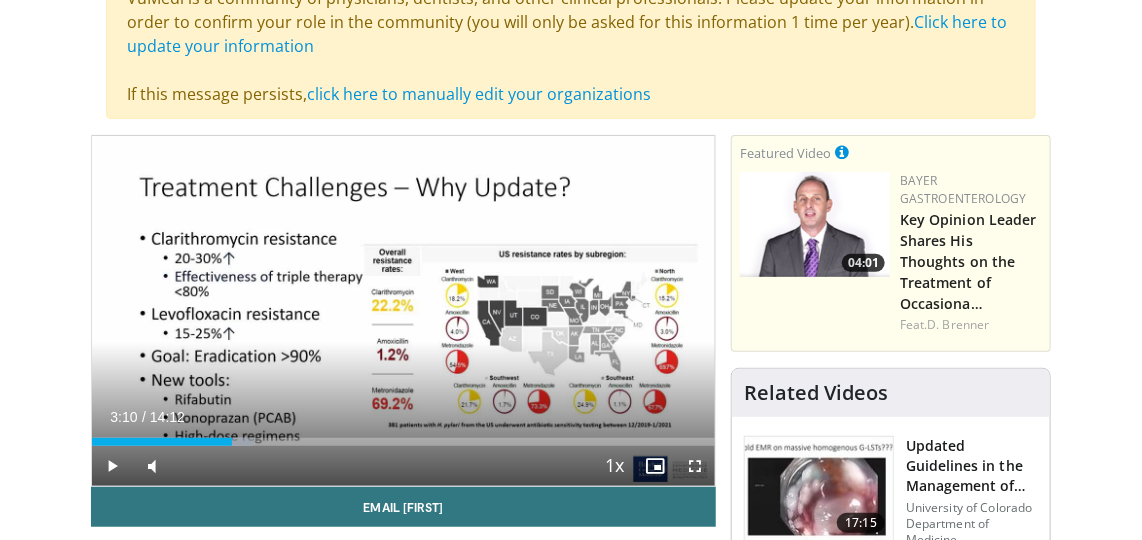 drag, startPoint x: 246, startPoint y: 442, endPoint x: 230, endPoint y: 433, distance: 18.35756 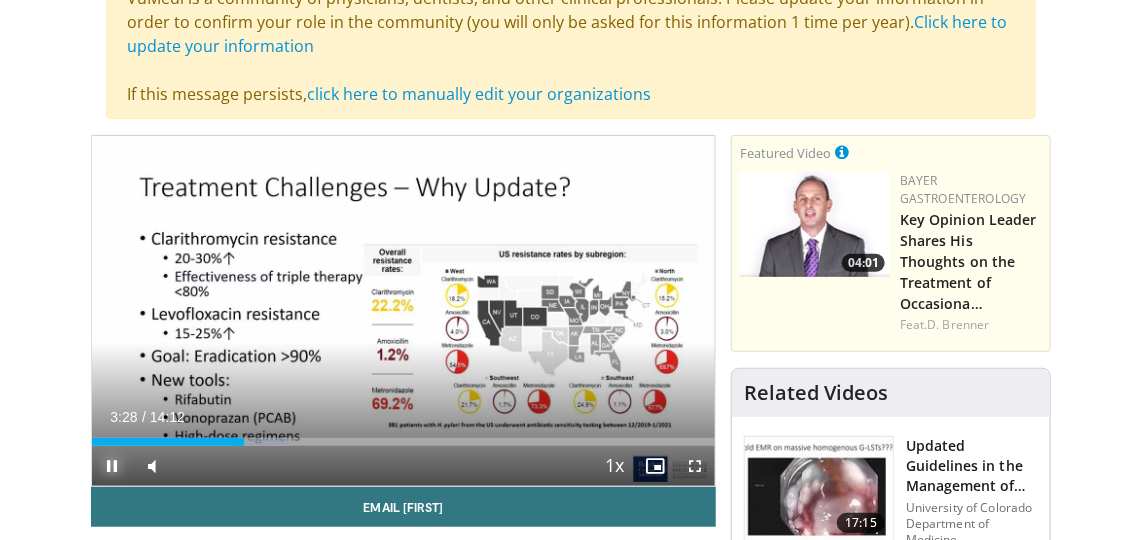click at bounding box center (112, 466) 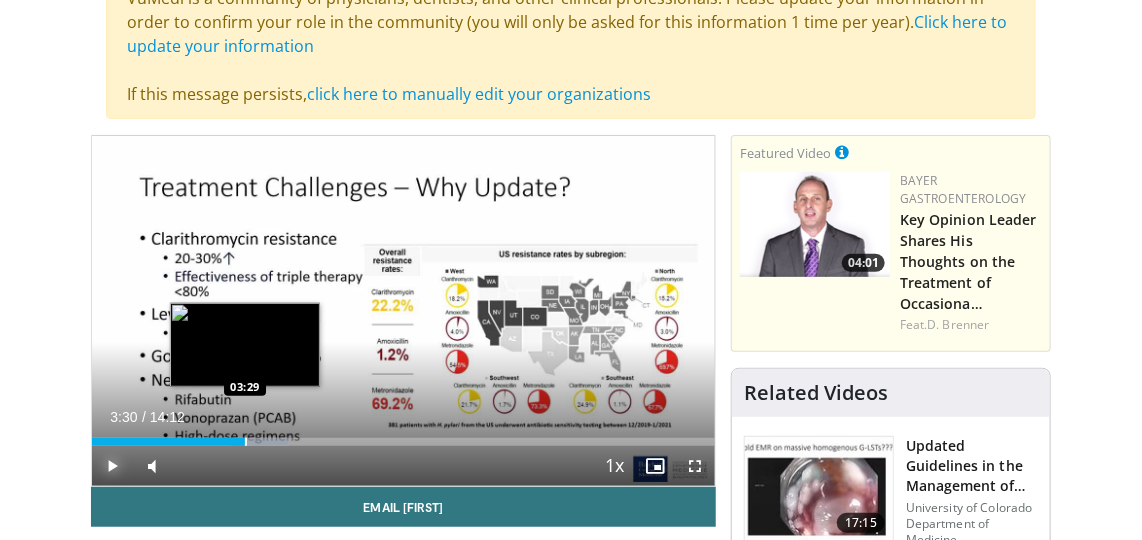 click at bounding box center [246, 442] 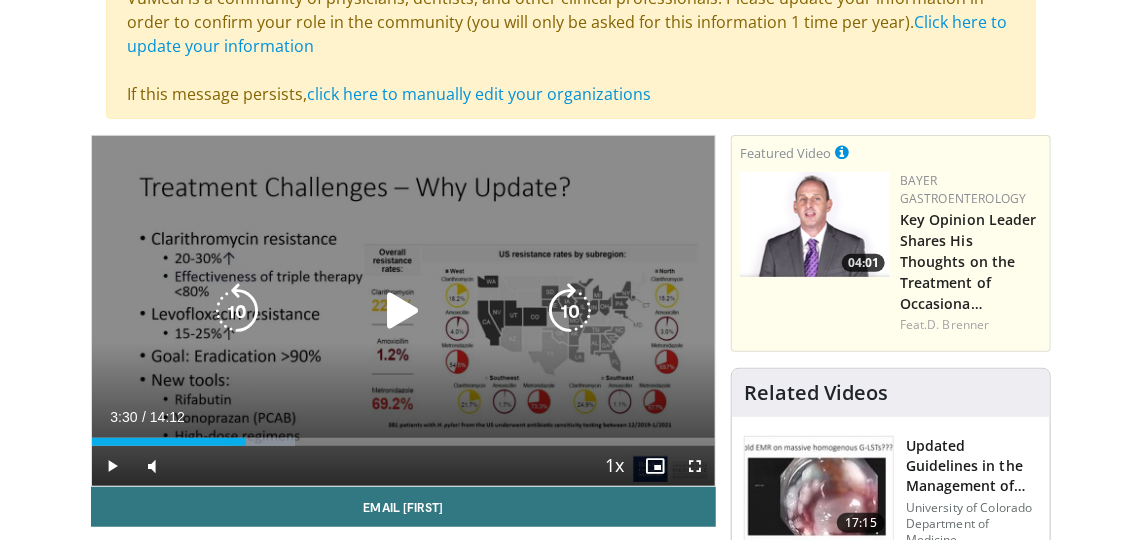 click on "10 seconds
Tap to unmute" at bounding box center (403, 311) 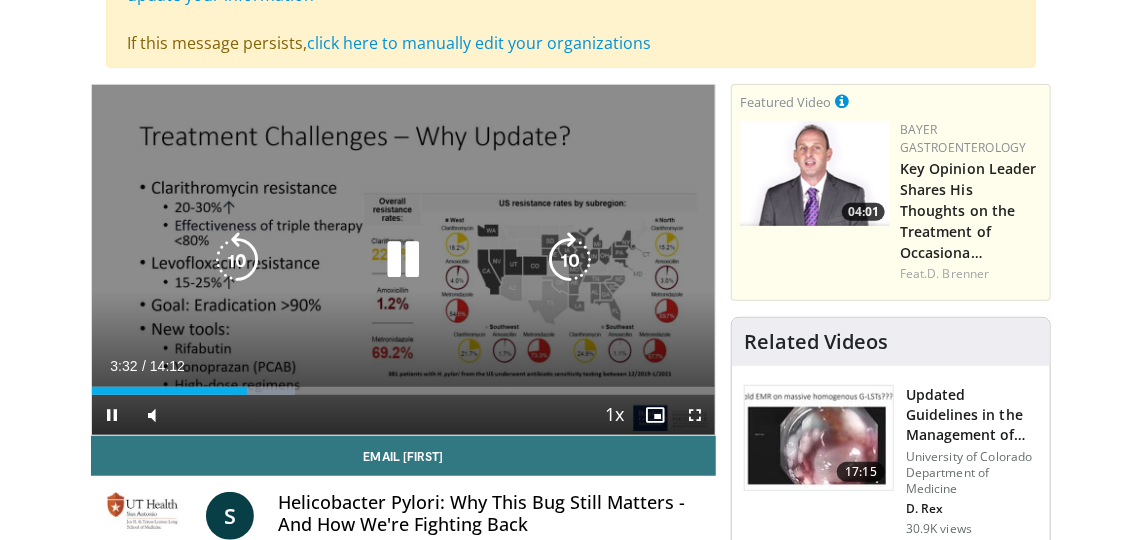 scroll, scrollTop: 272, scrollLeft: 0, axis: vertical 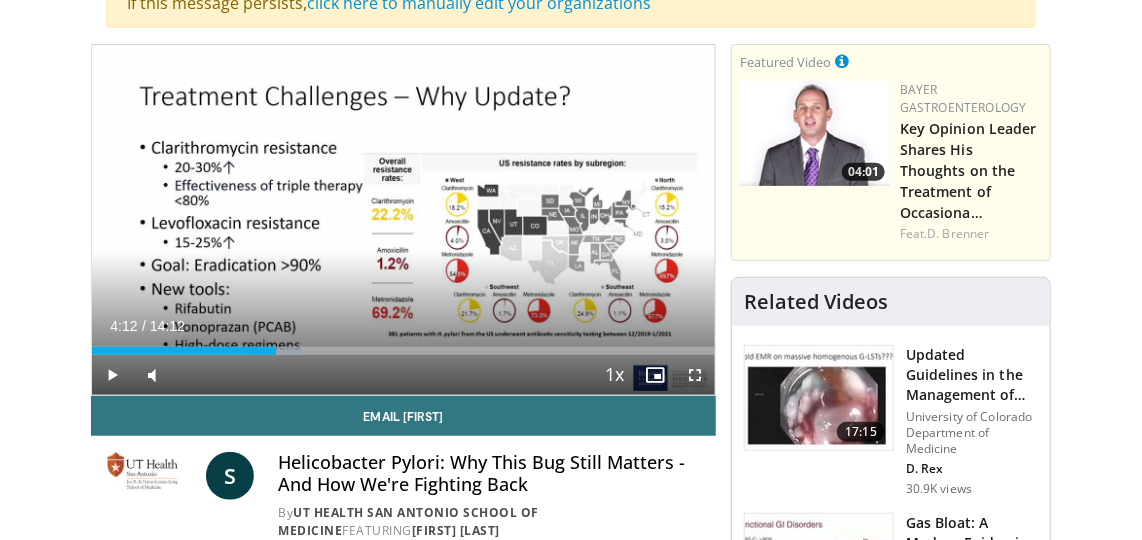 drag, startPoint x: 249, startPoint y: 352, endPoint x: 276, endPoint y: 356, distance: 27.294687 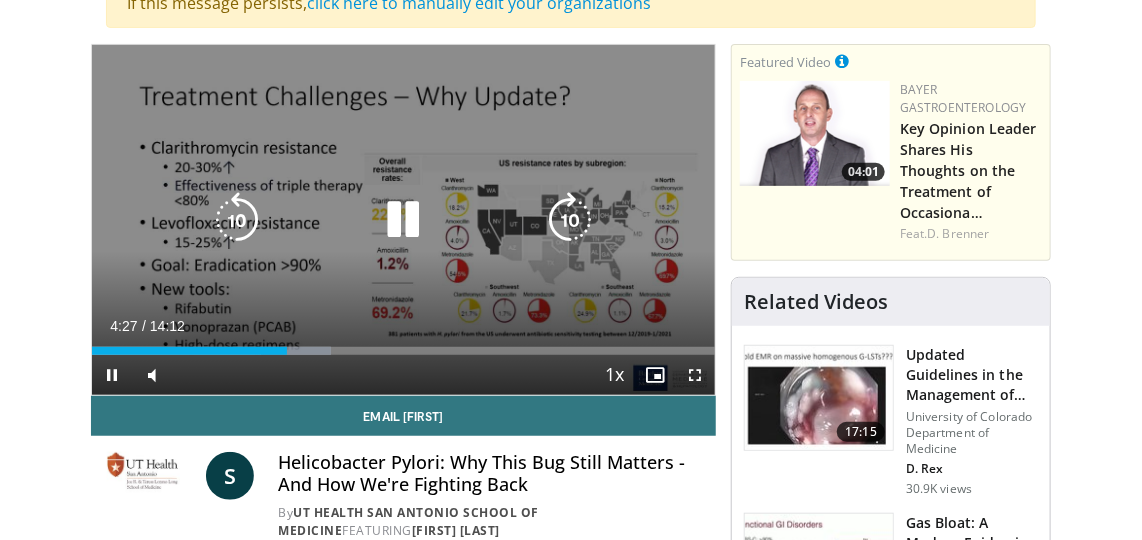 click at bounding box center [403, 220] 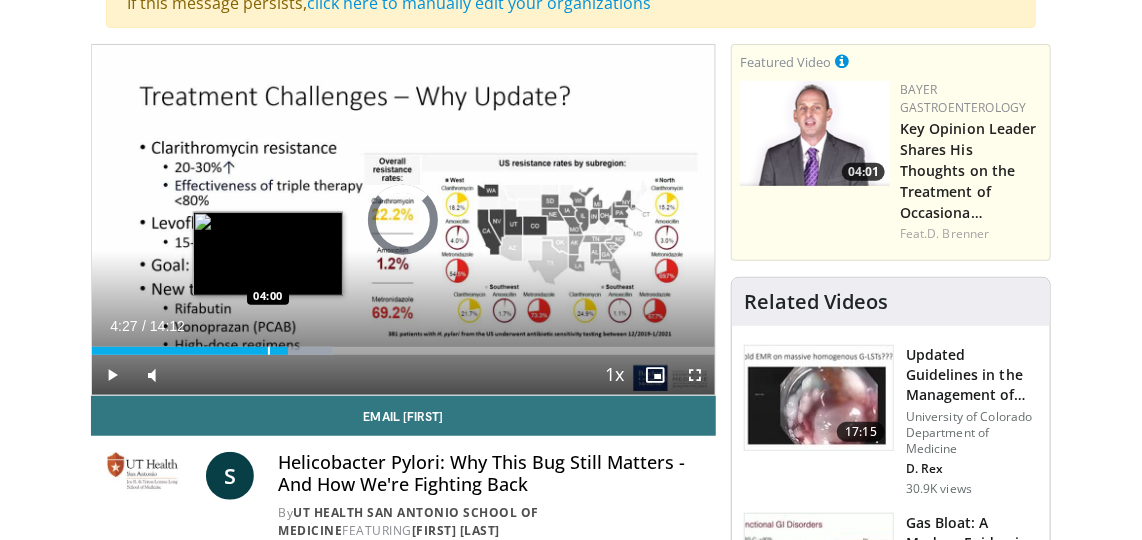 drag, startPoint x: 284, startPoint y: 352, endPoint x: 266, endPoint y: 349, distance: 18.248287 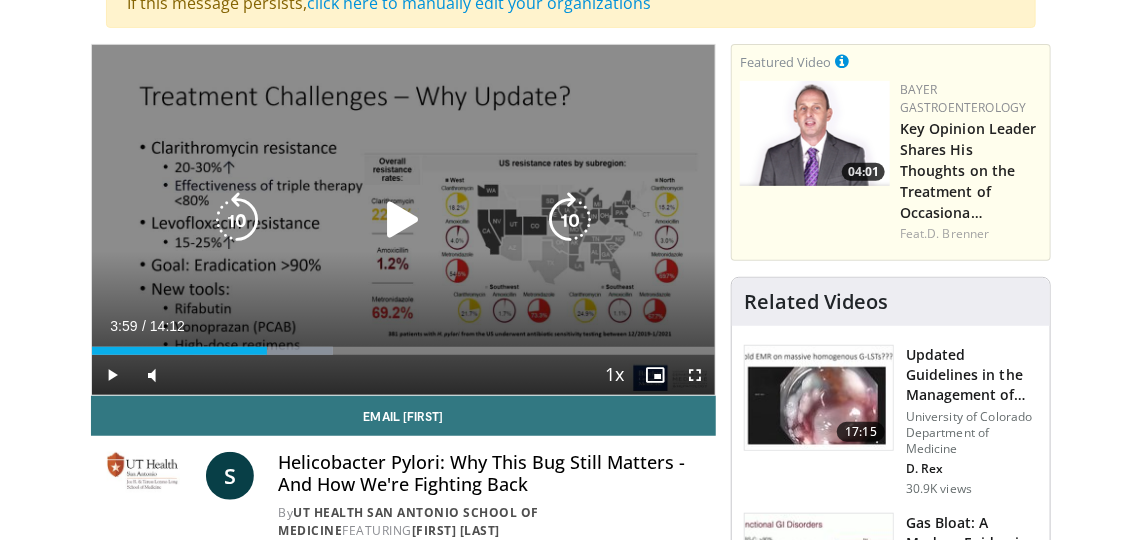 click at bounding box center (403, 220) 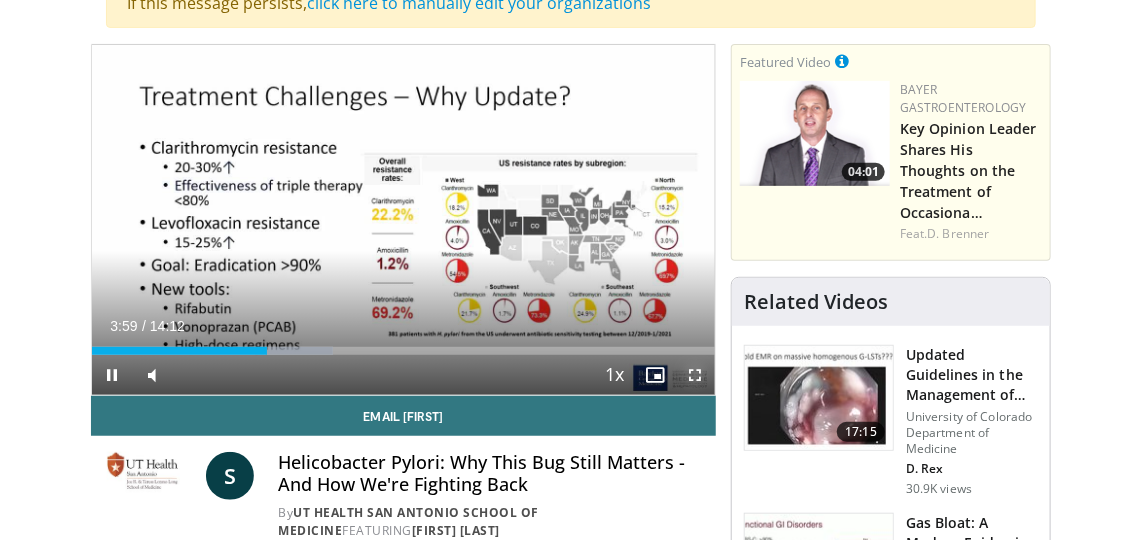 click at bounding box center (695, 375) 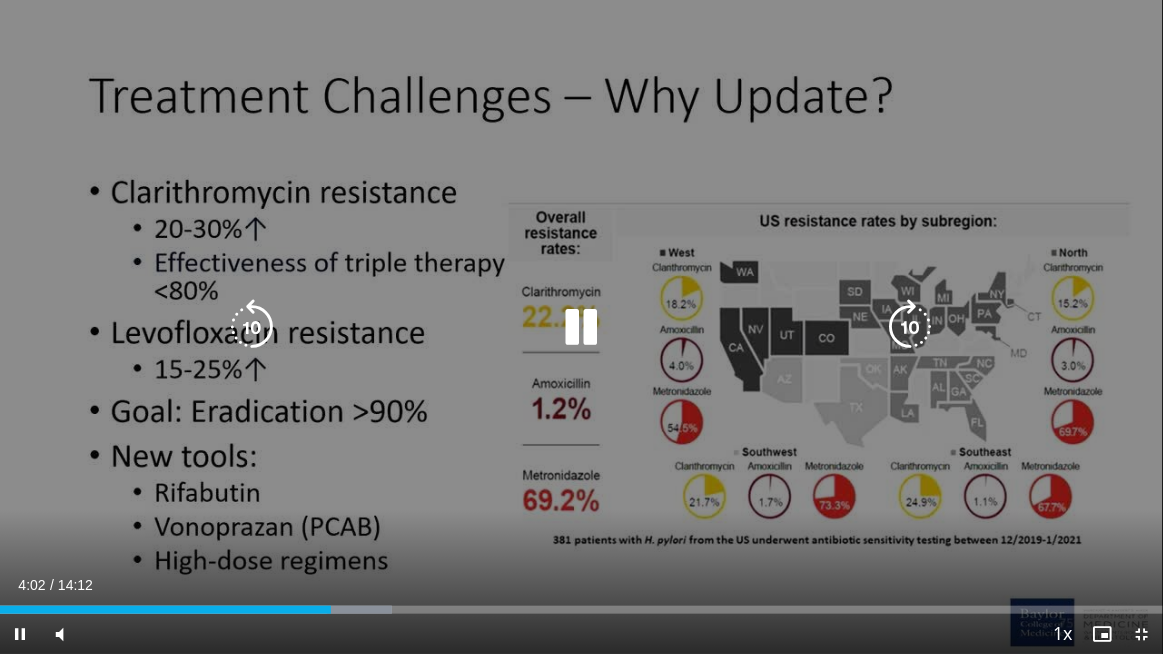 click at bounding box center [581, 327] 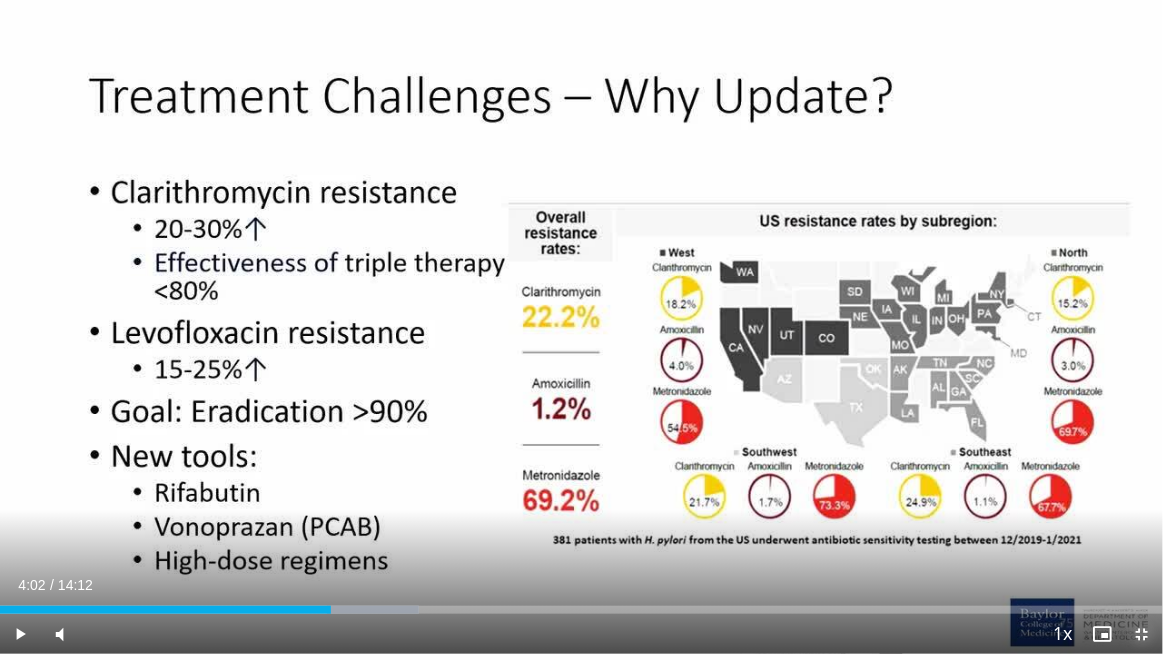 click at bounding box center (1143, 634) 